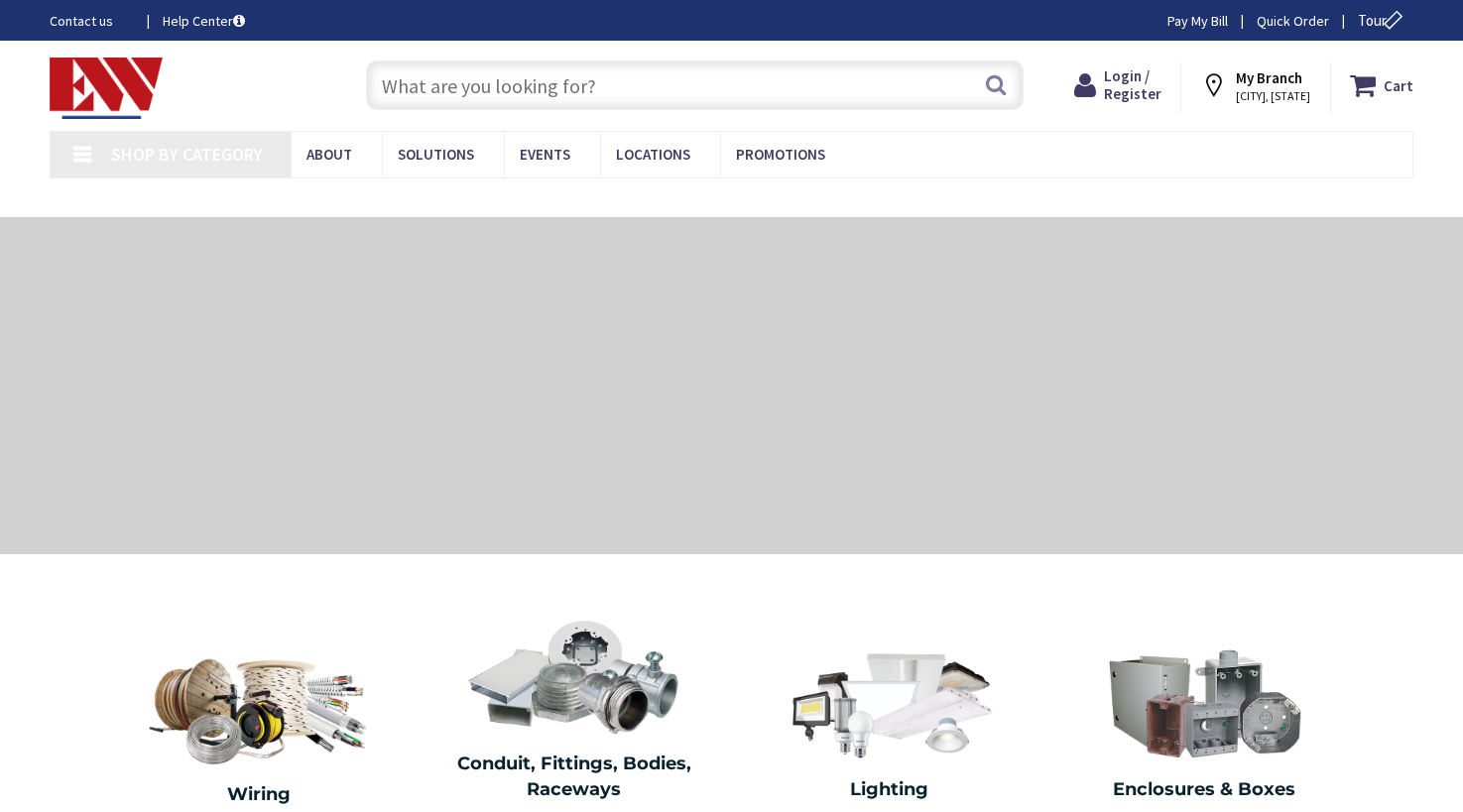 scroll, scrollTop: 0, scrollLeft: 0, axis: both 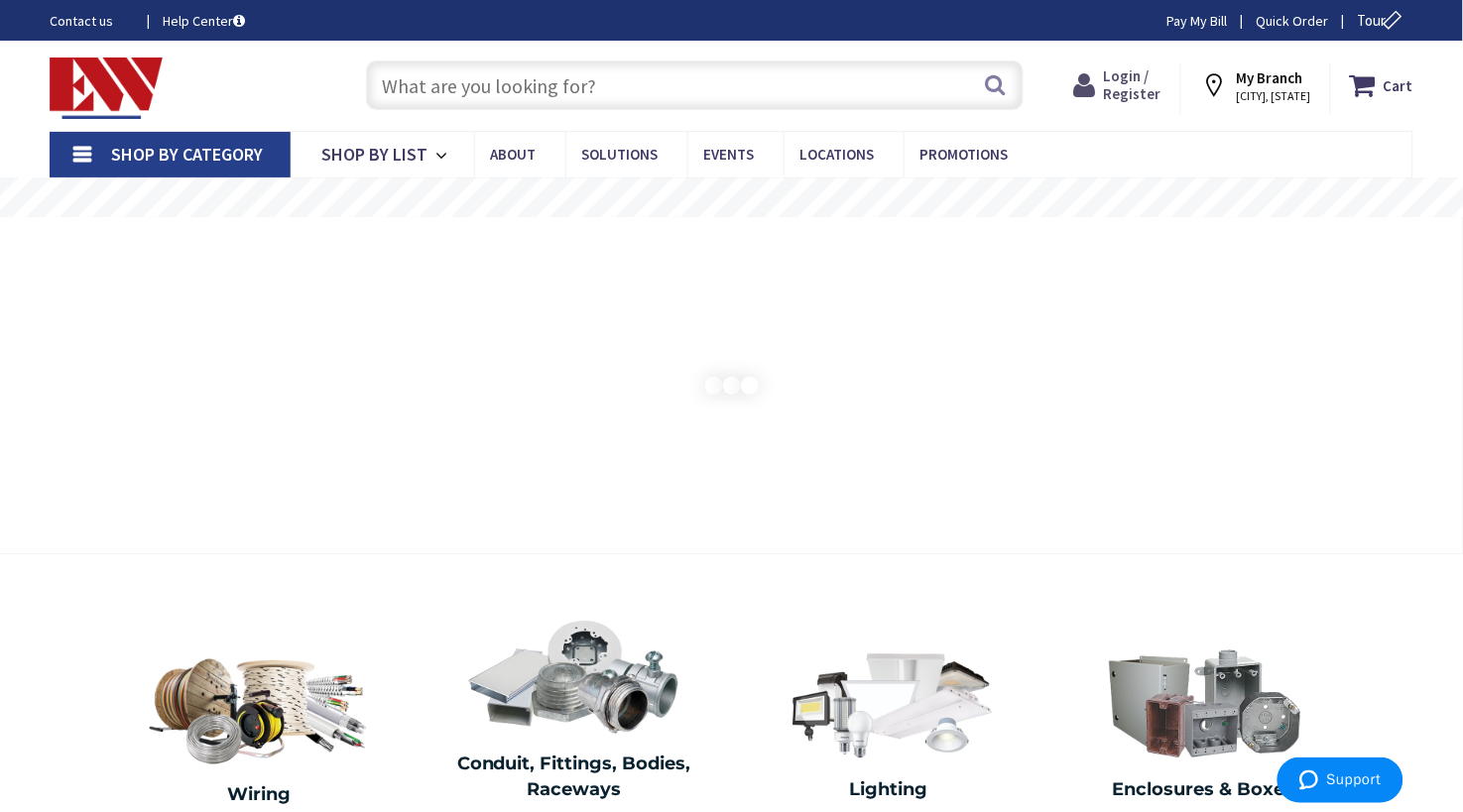 click on "Login / Register" at bounding box center [1133, 84] 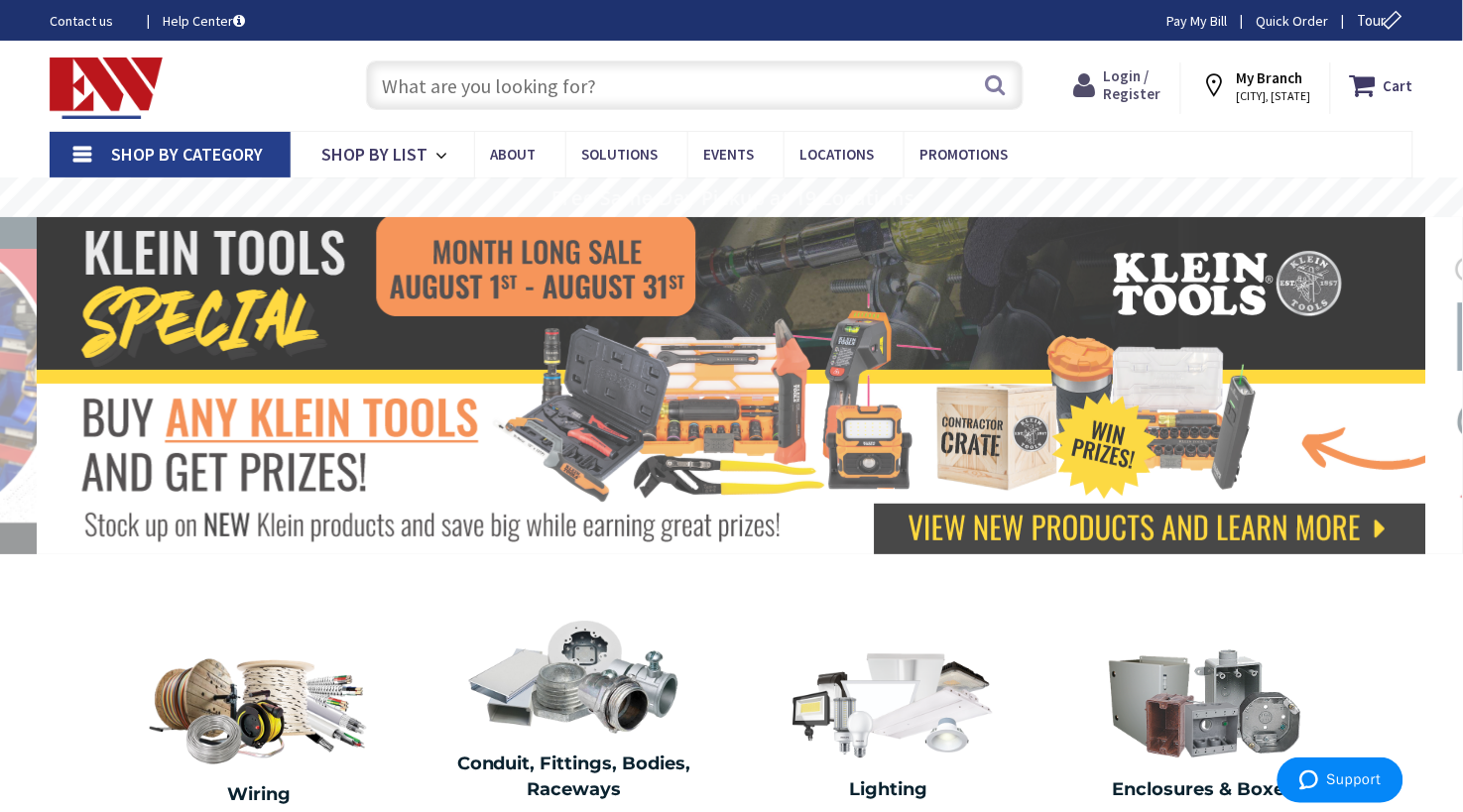 click on "Login / Register" at bounding box center (1133, 84) 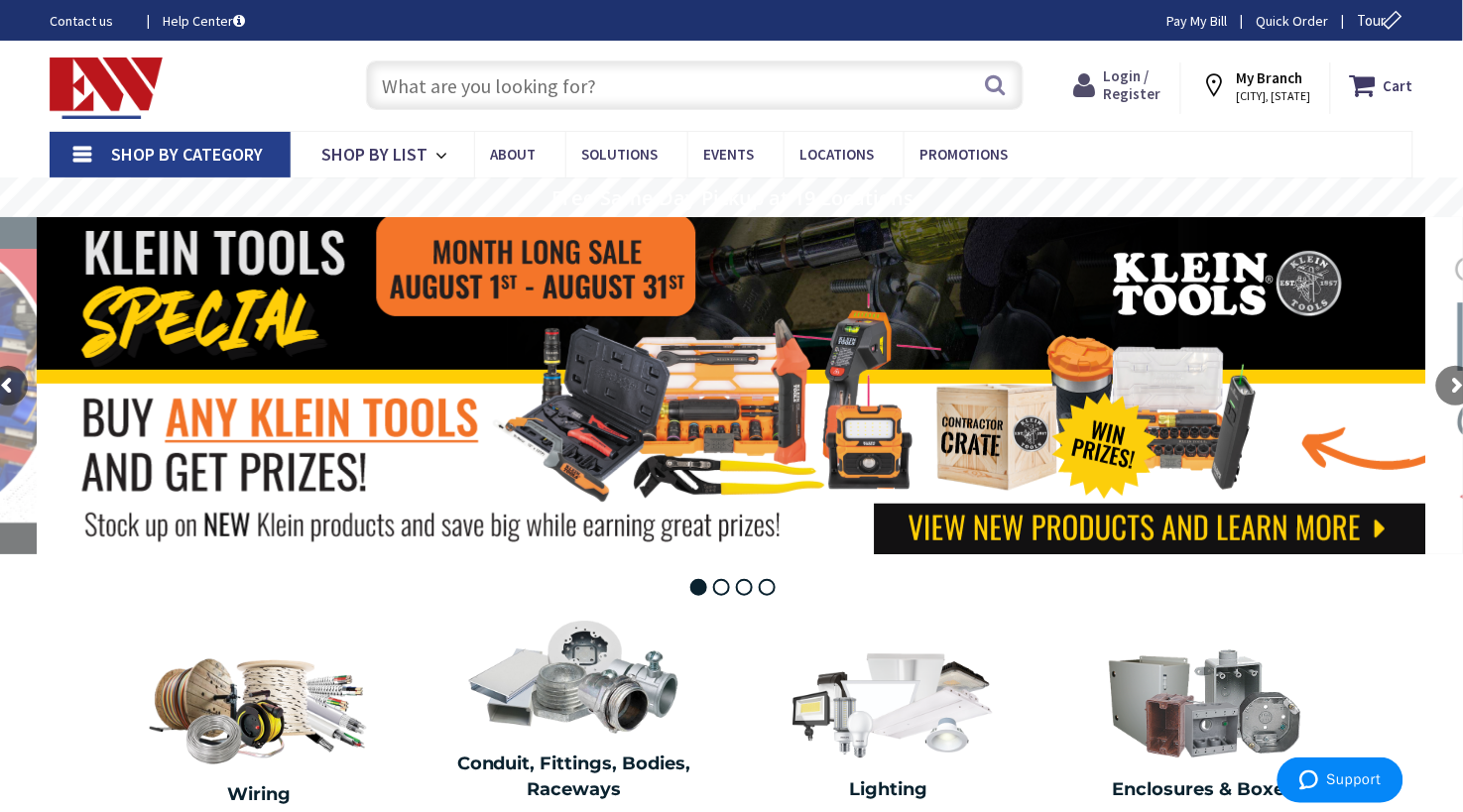 click on "Login / Register" at bounding box center (1133, 84) 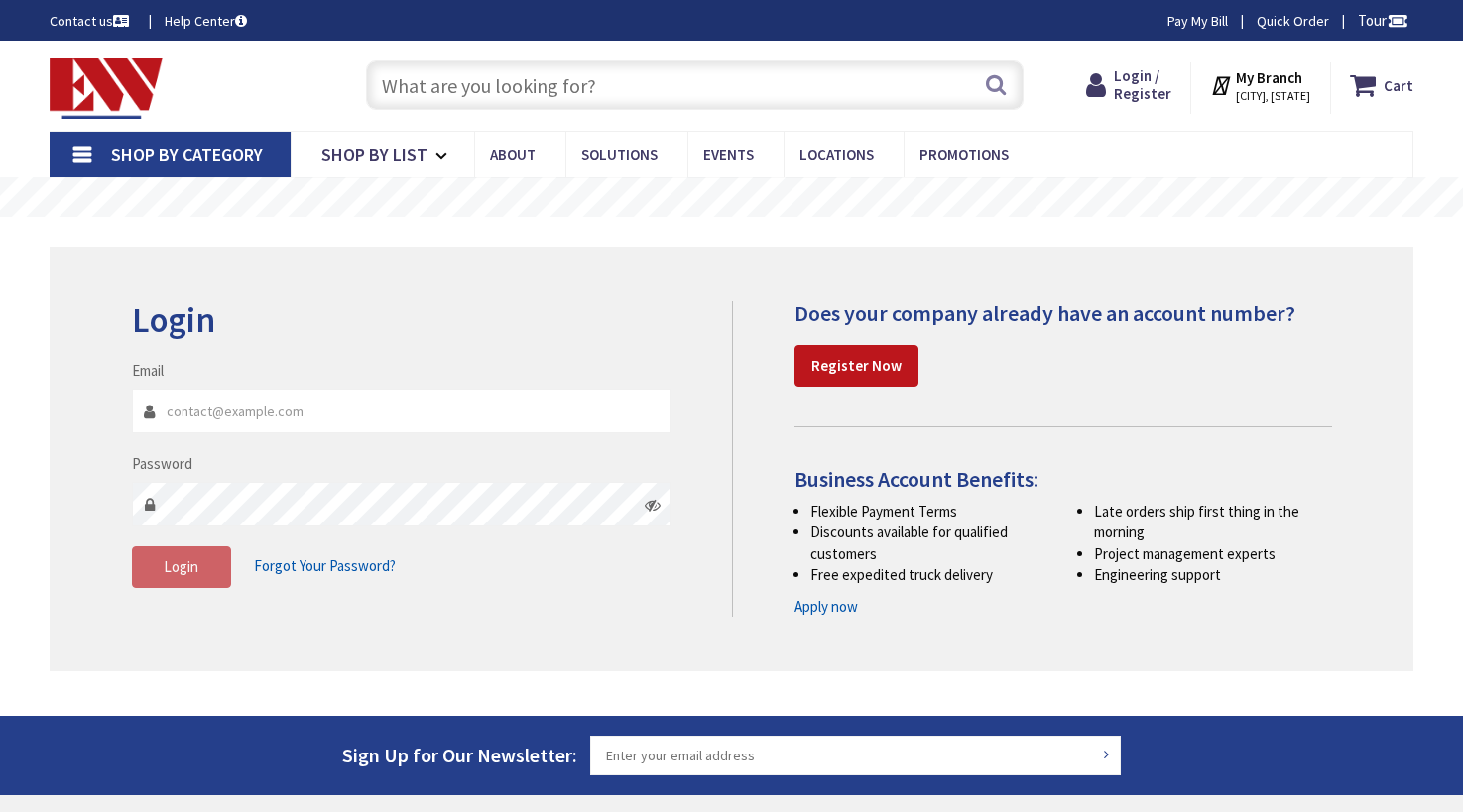 scroll, scrollTop: 0, scrollLeft: 0, axis: both 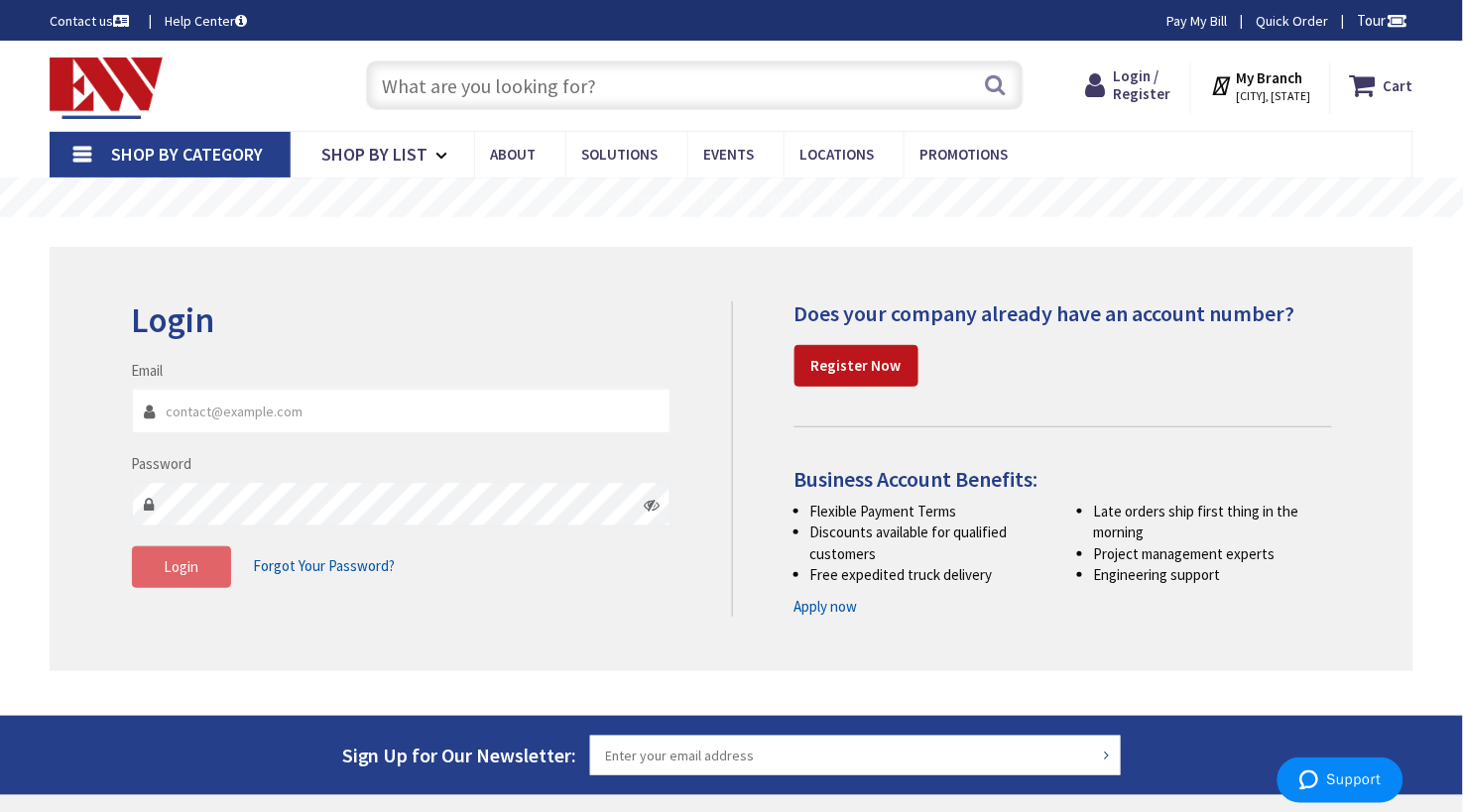 type on "[EMAIL]" 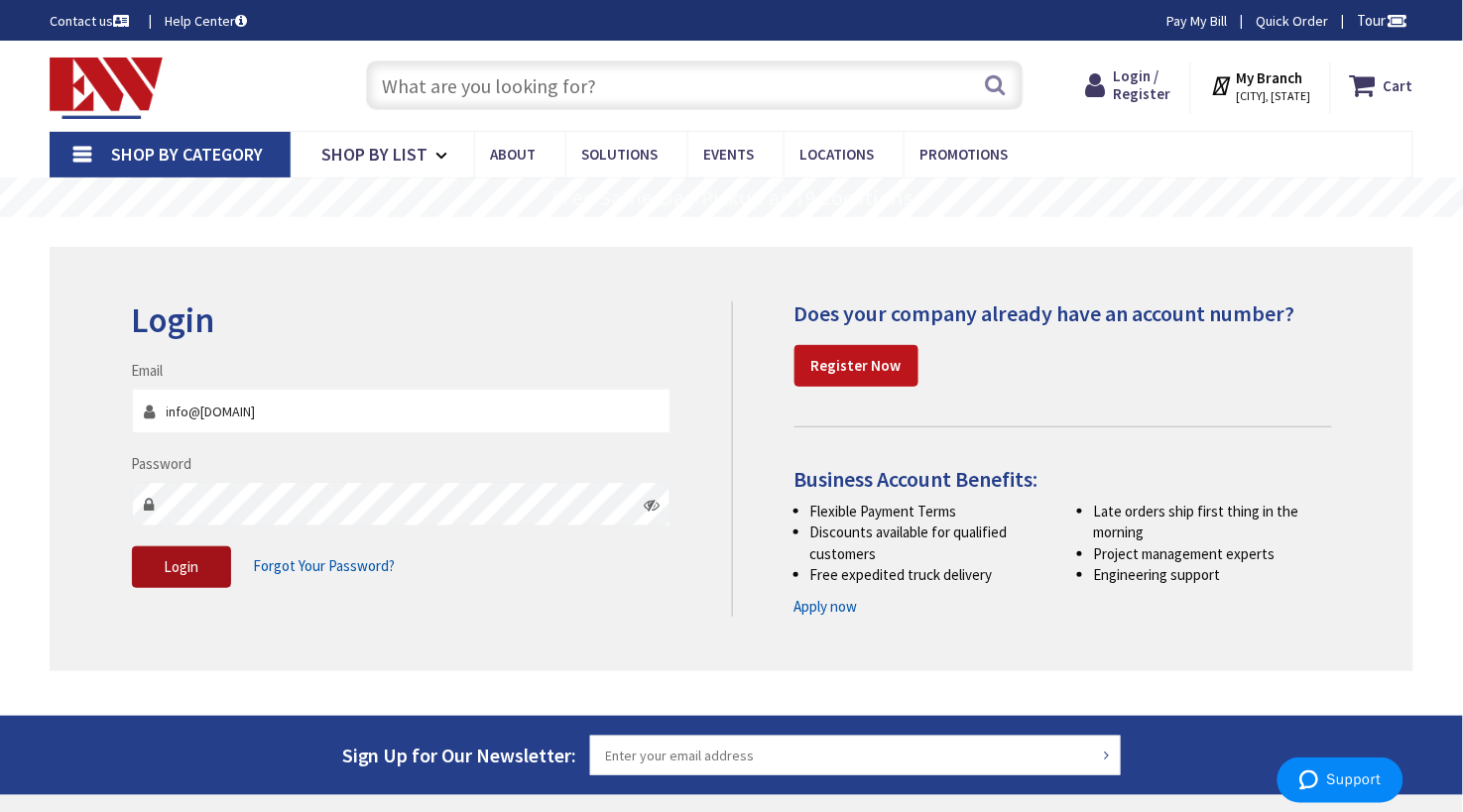 click on "Login" at bounding box center (182, 567) 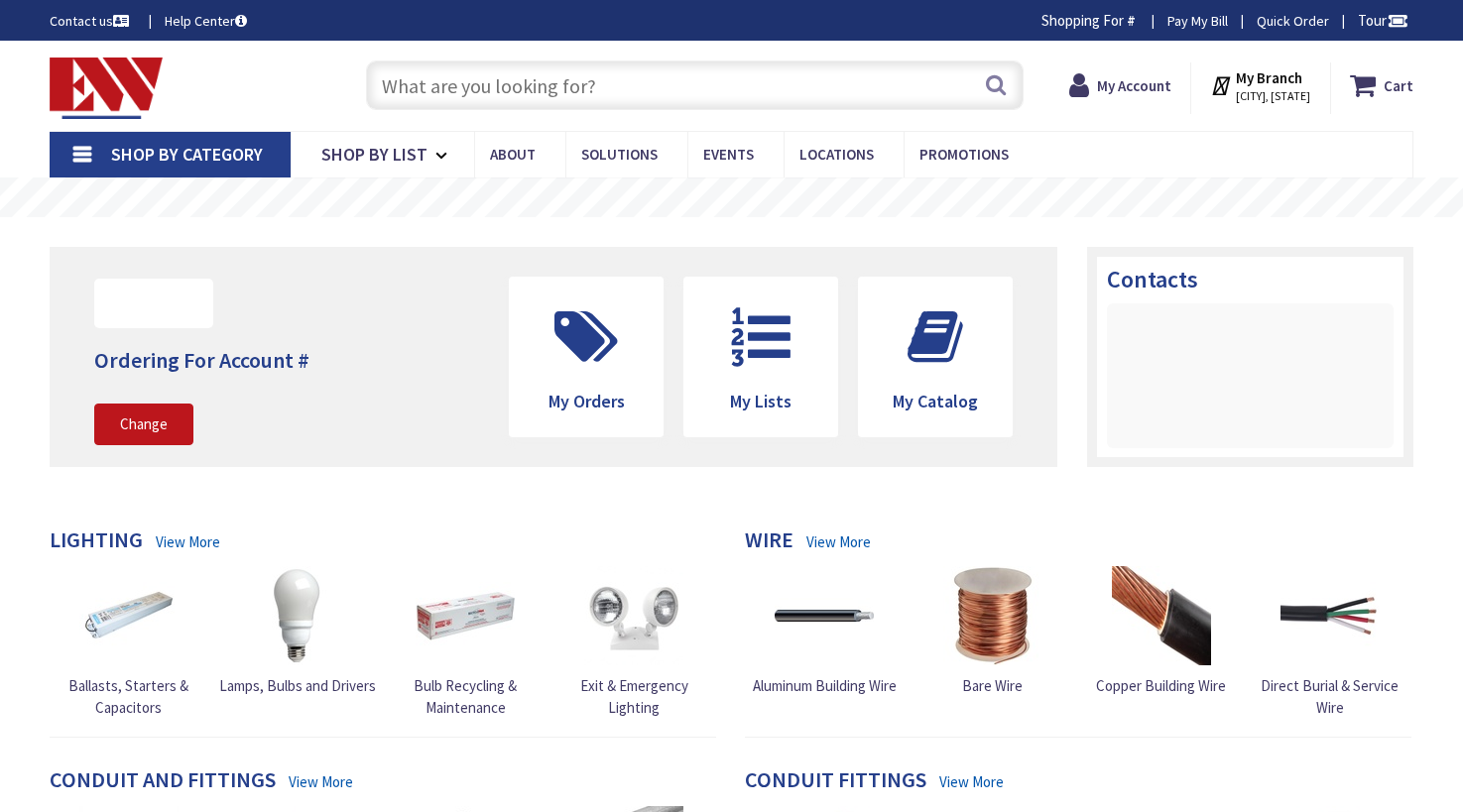 scroll, scrollTop: 0, scrollLeft: 0, axis: both 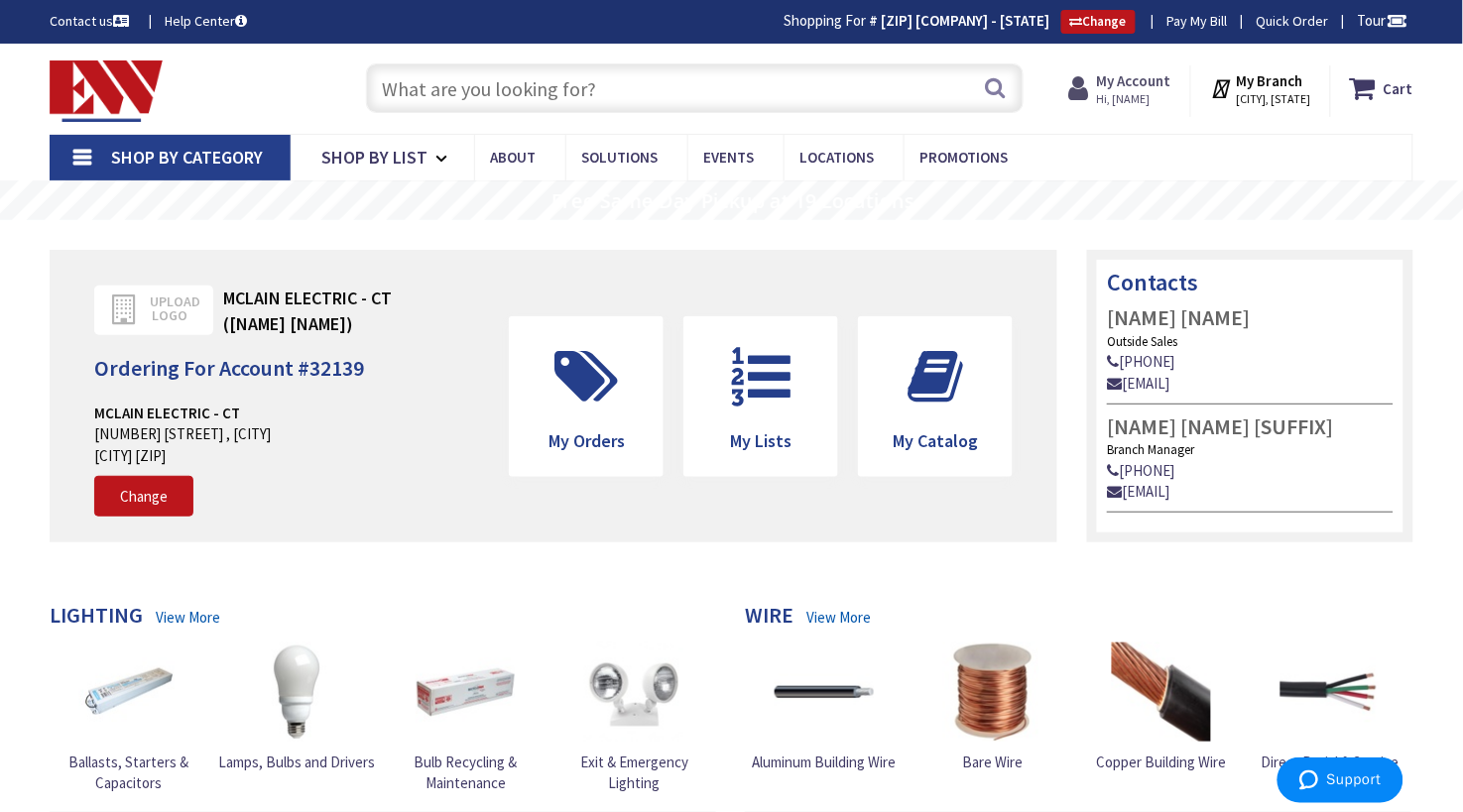 click on "My Account" at bounding box center (1134, 80) 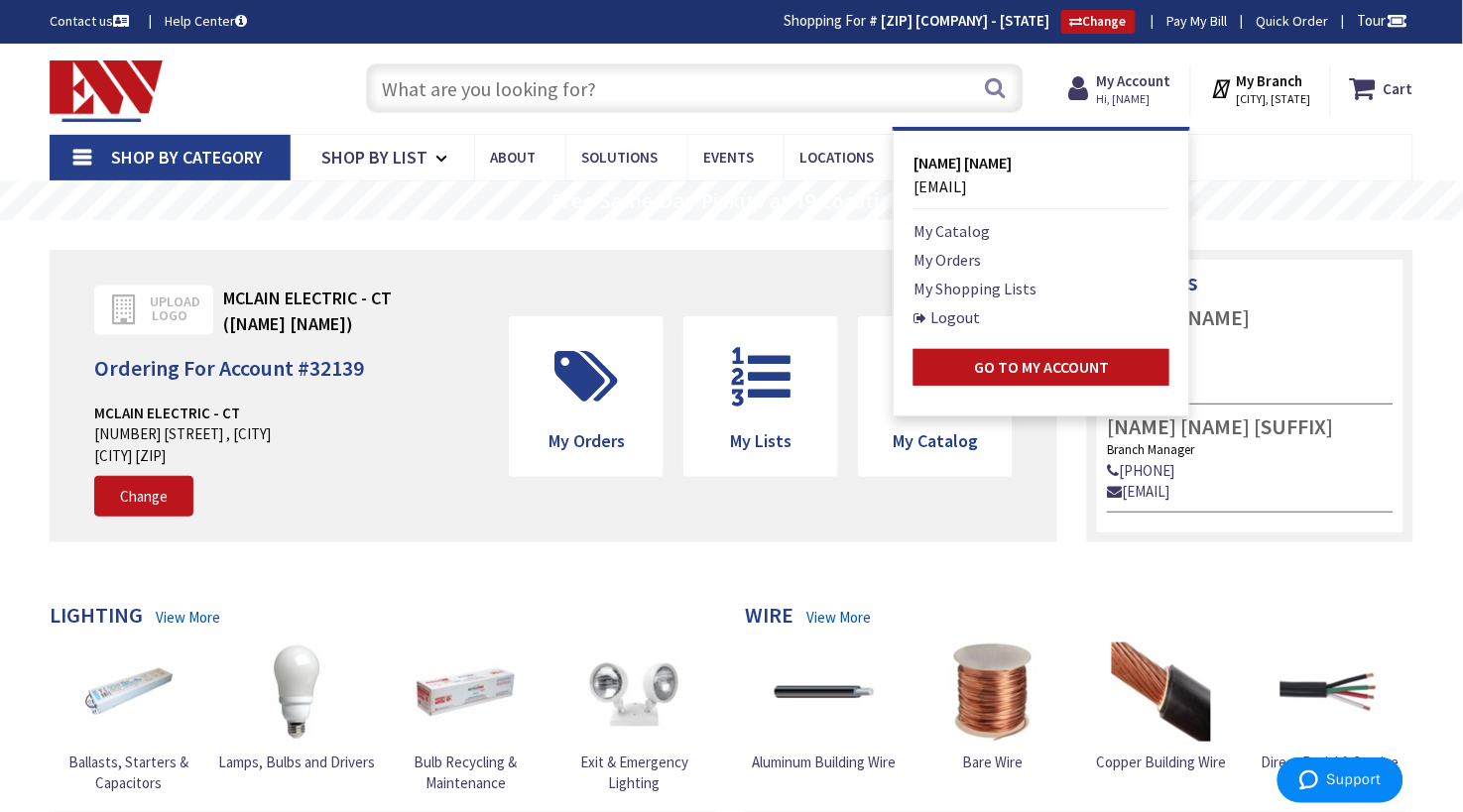 click at bounding box center [694, 88] 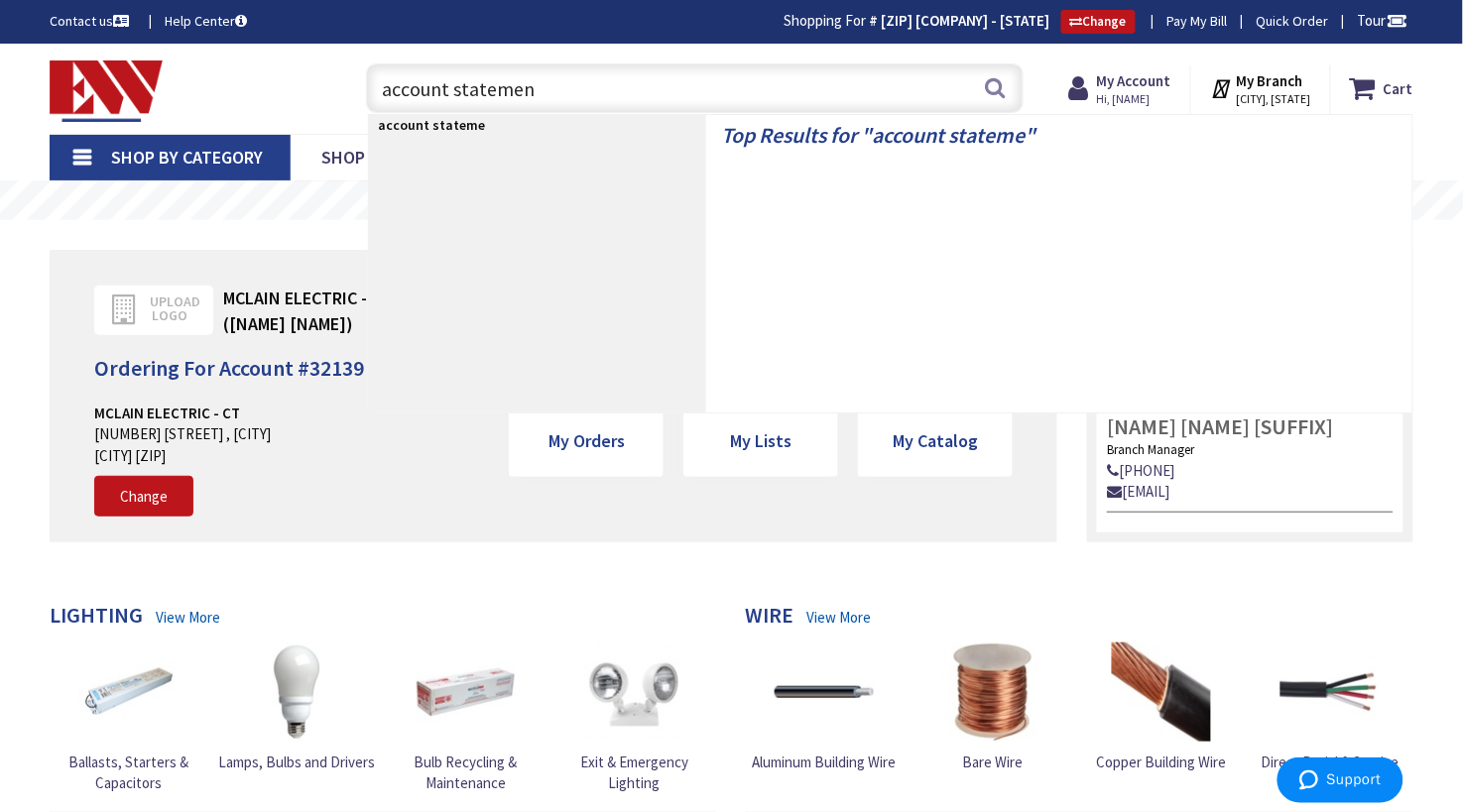 type on "account statement" 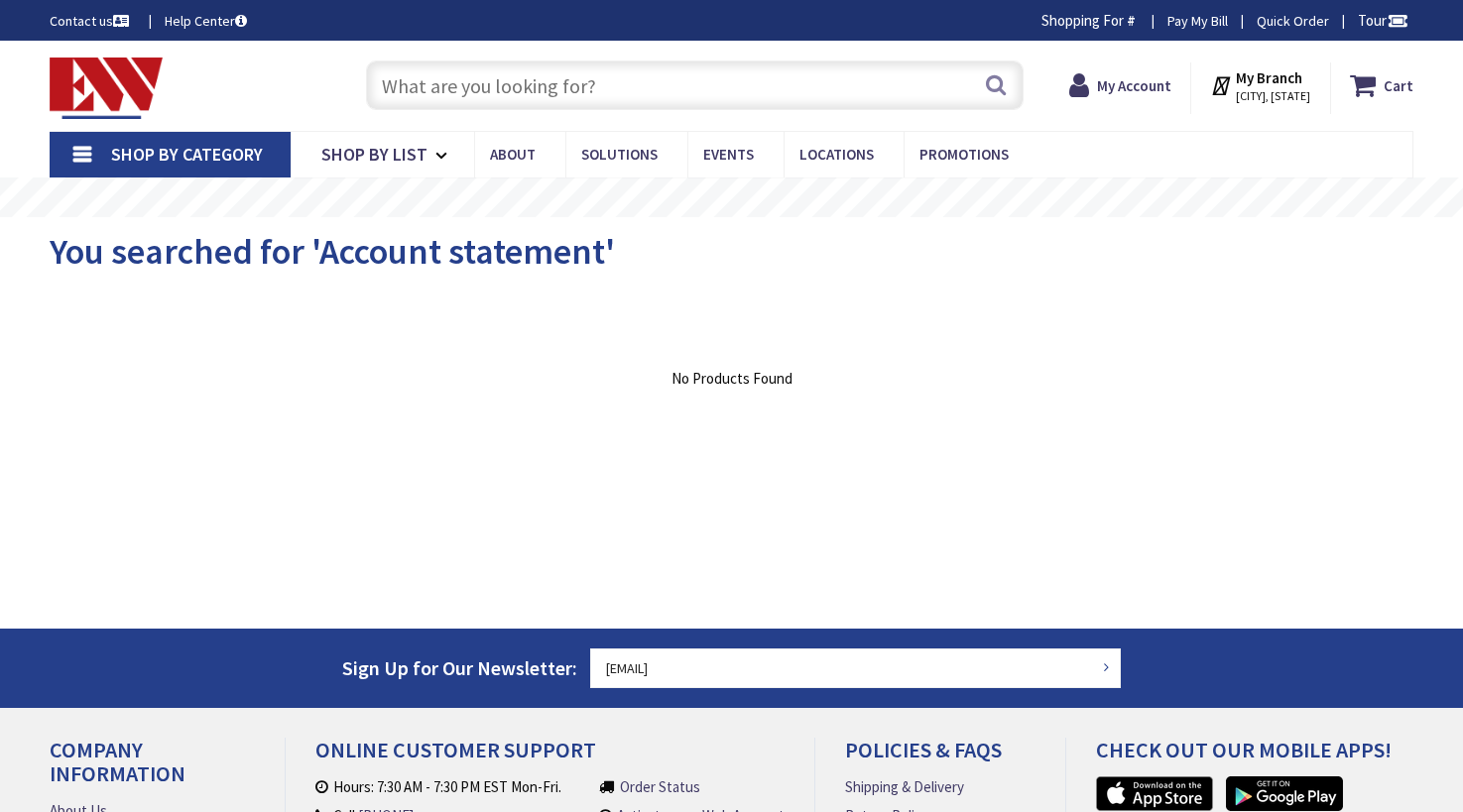 scroll, scrollTop: 0, scrollLeft: 0, axis: both 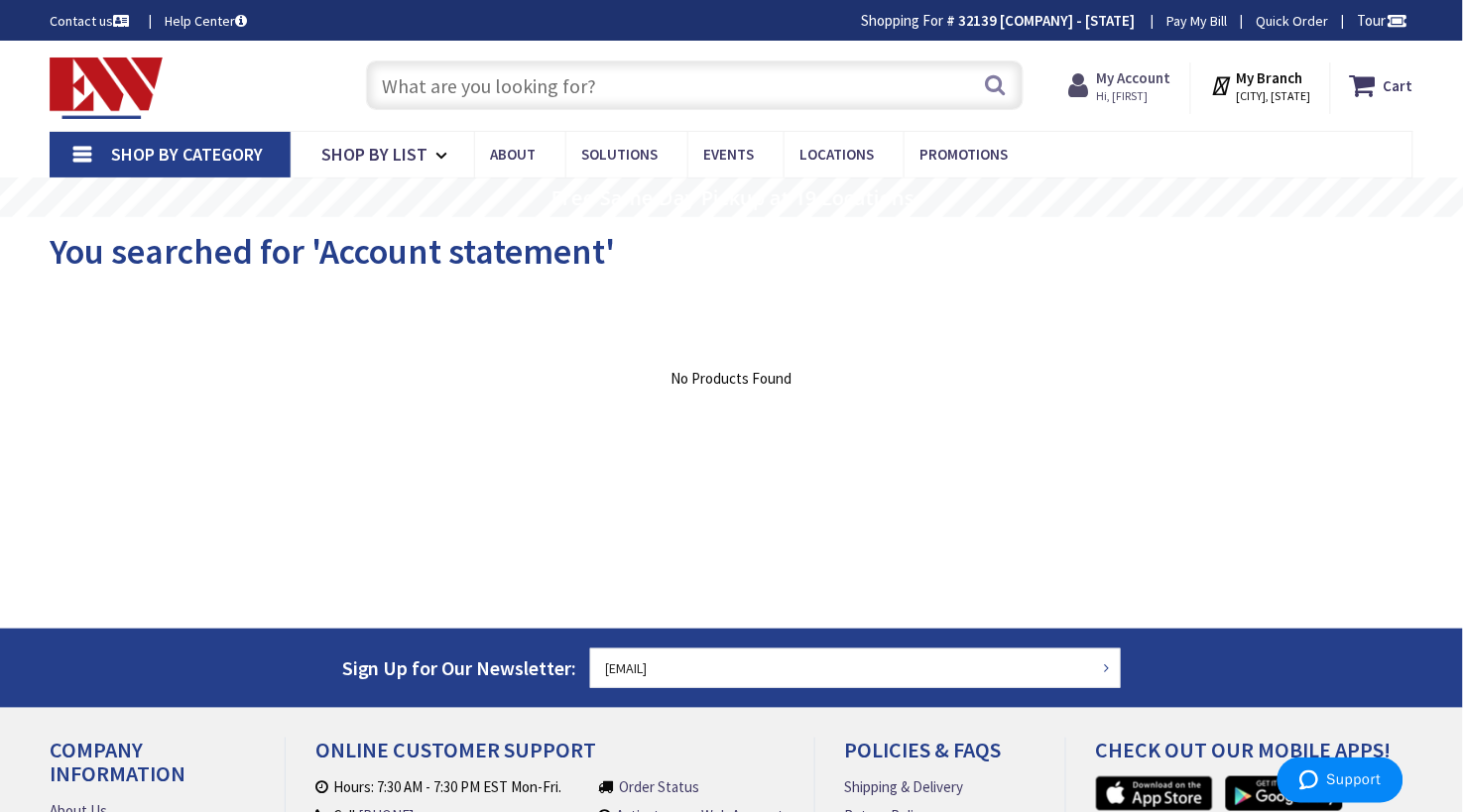 click on "Hi, [FIRST]" at bounding box center [1134, 96] 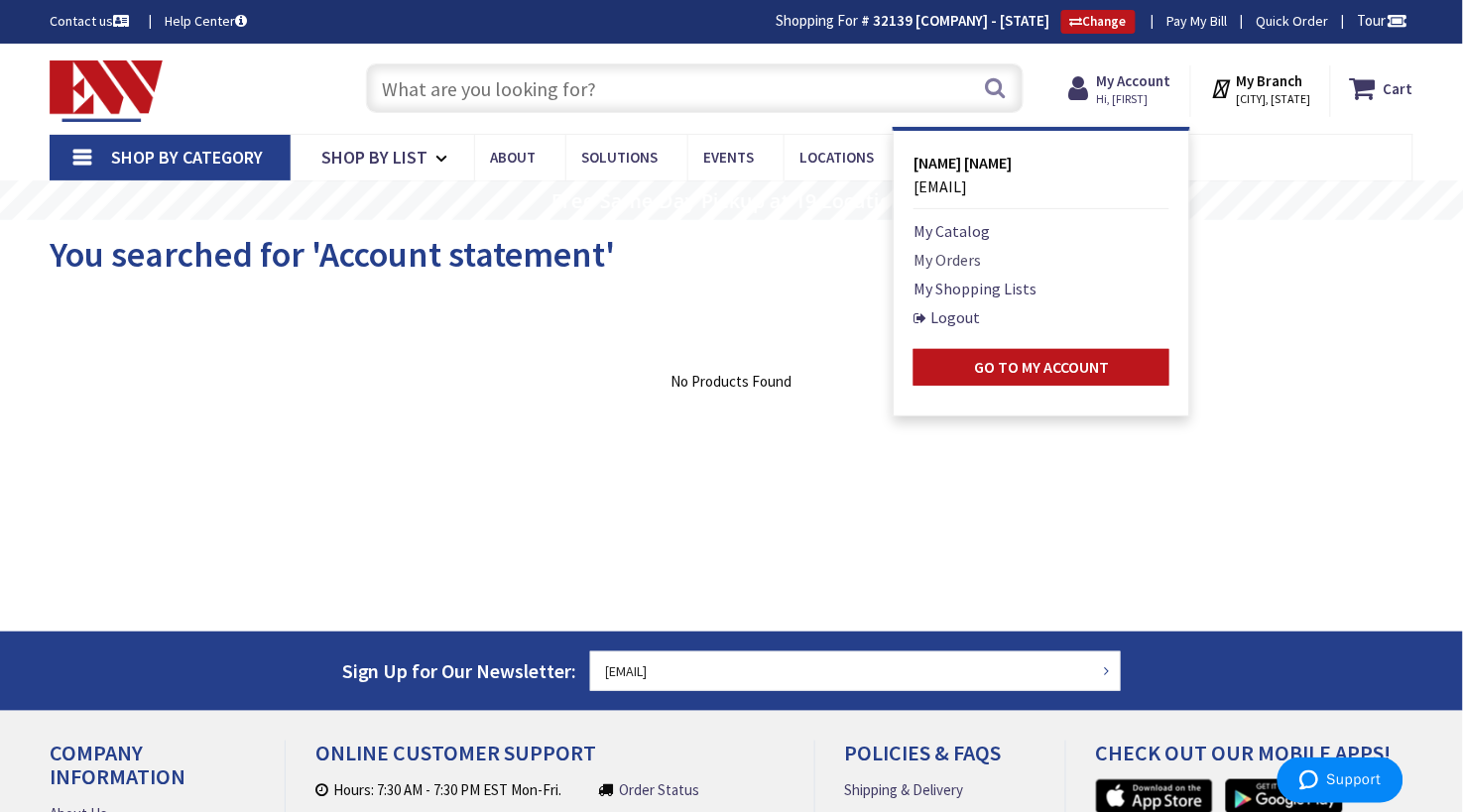 click on "My Orders" at bounding box center [947, 260] 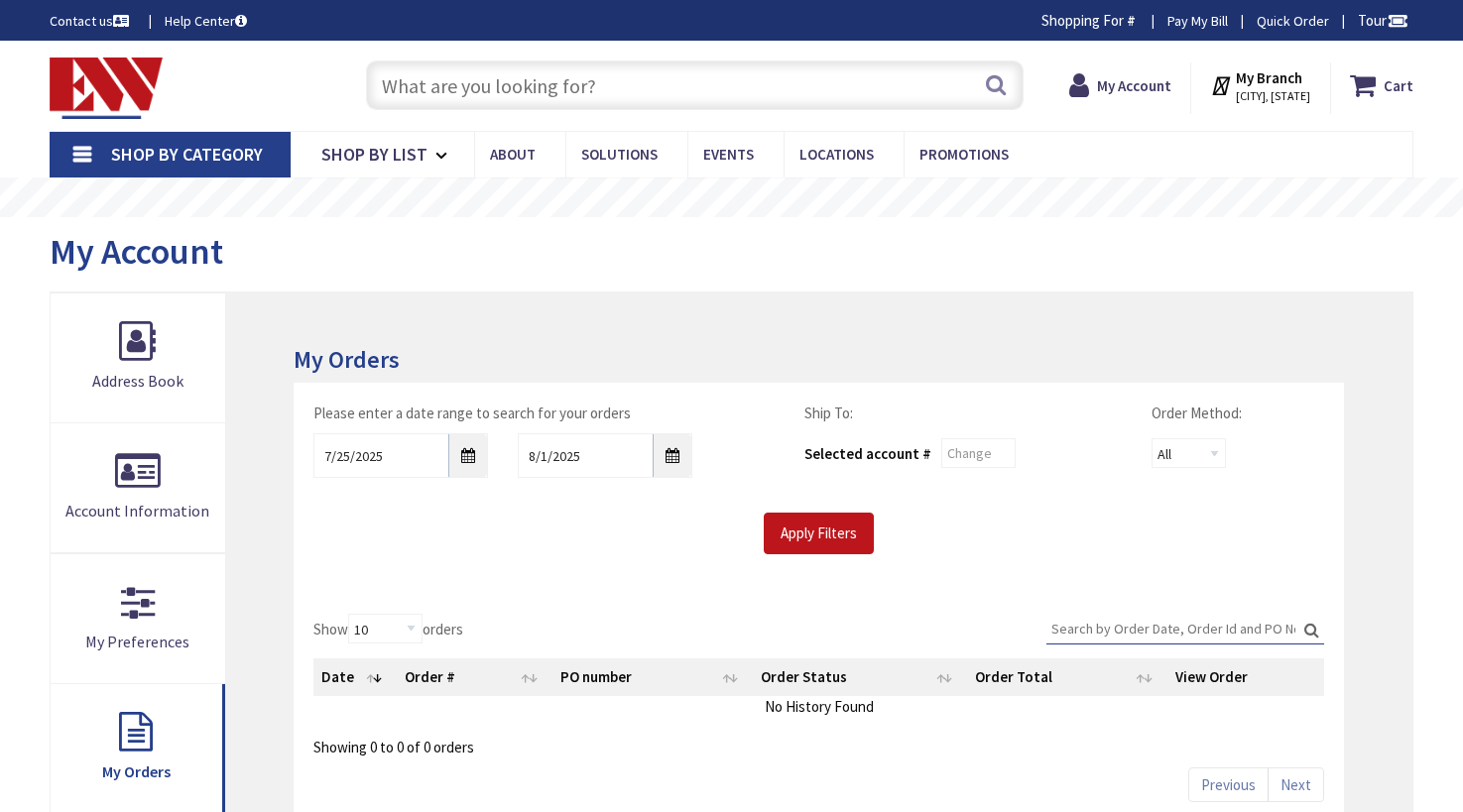 scroll, scrollTop: 0, scrollLeft: 0, axis: both 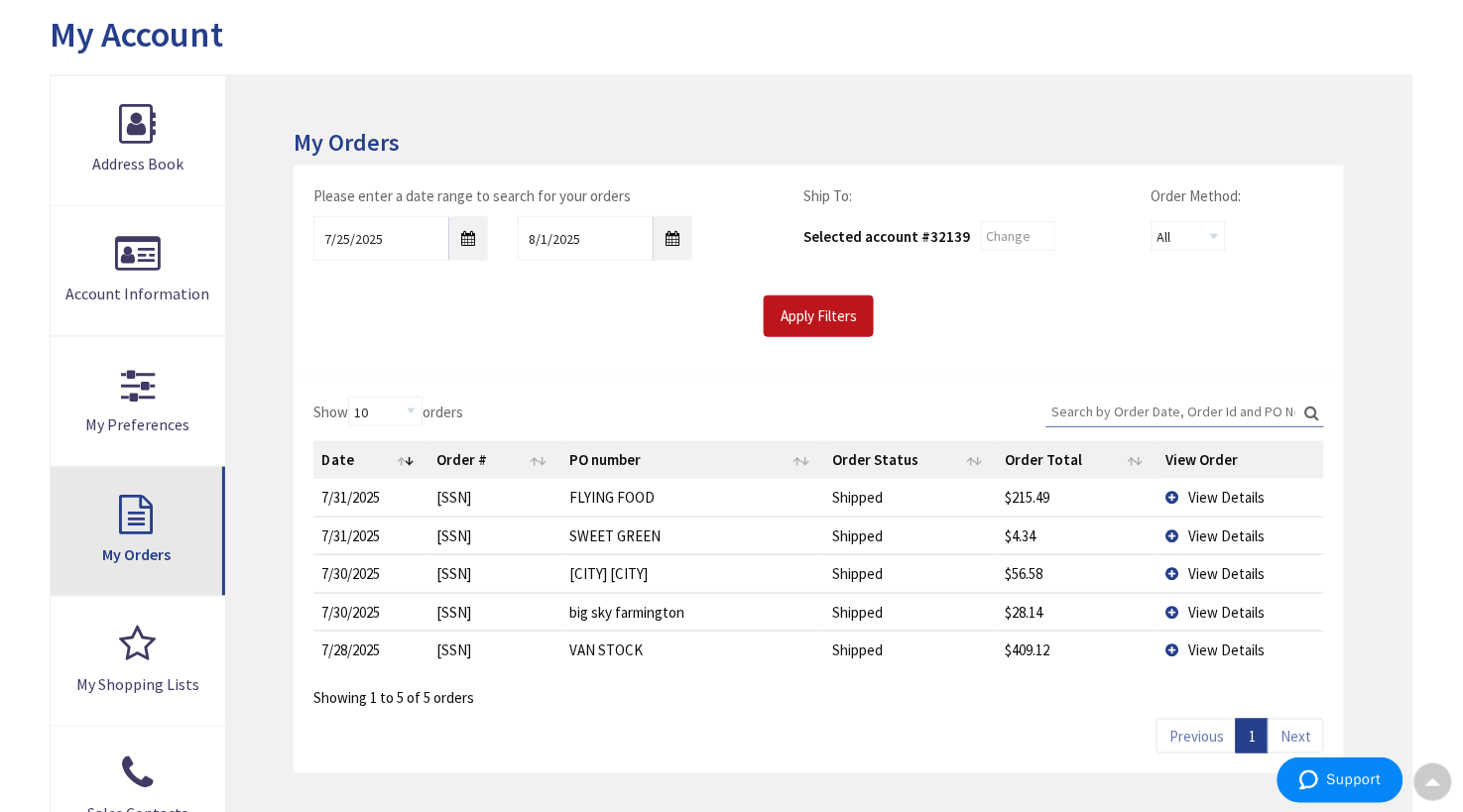 click on "My Orders" at bounding box center (138, 531) 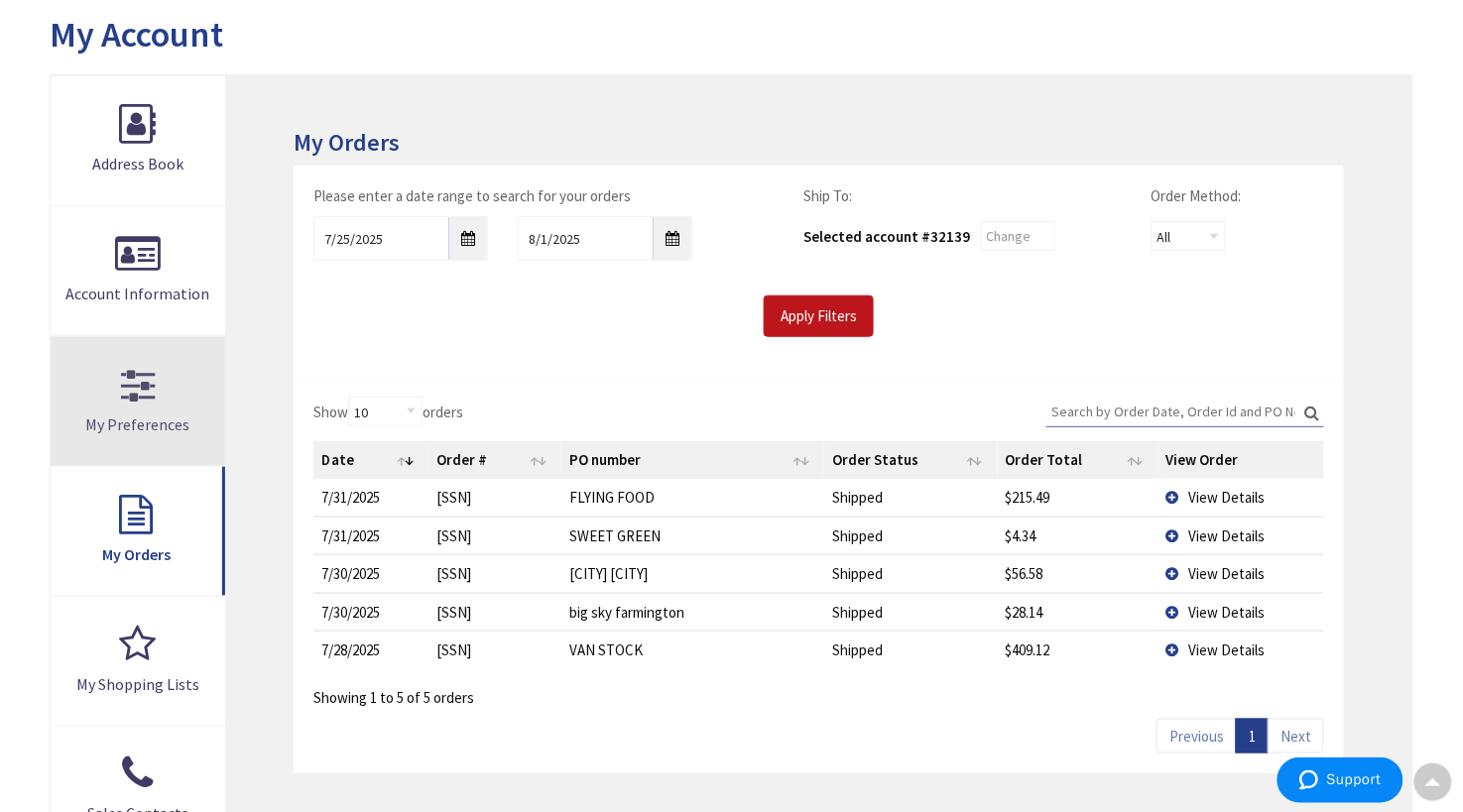 click on "My Preferences" at bounding box center [138, 402] 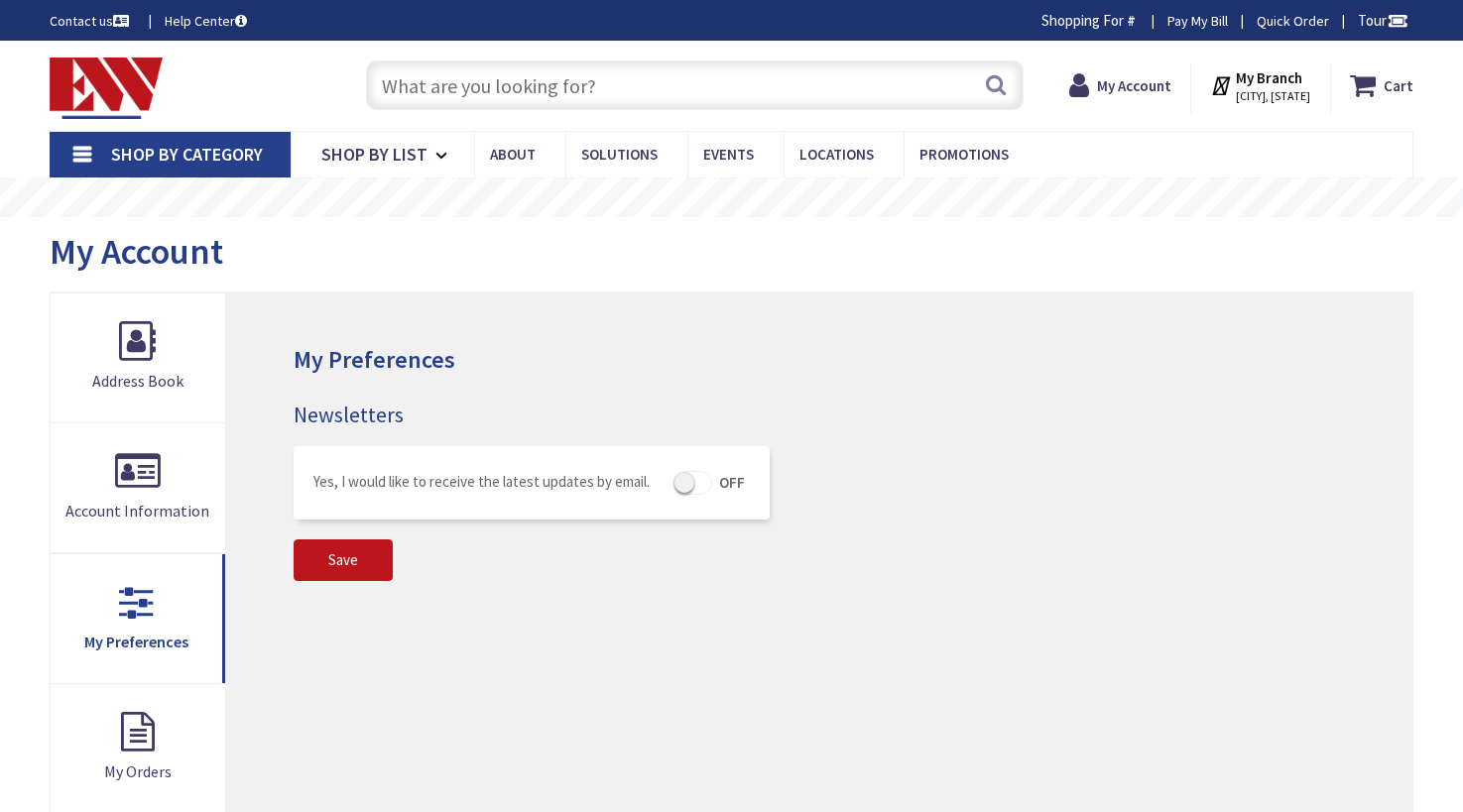 scroll, scrollTop: 0, scrollLeft: 0, axis: both 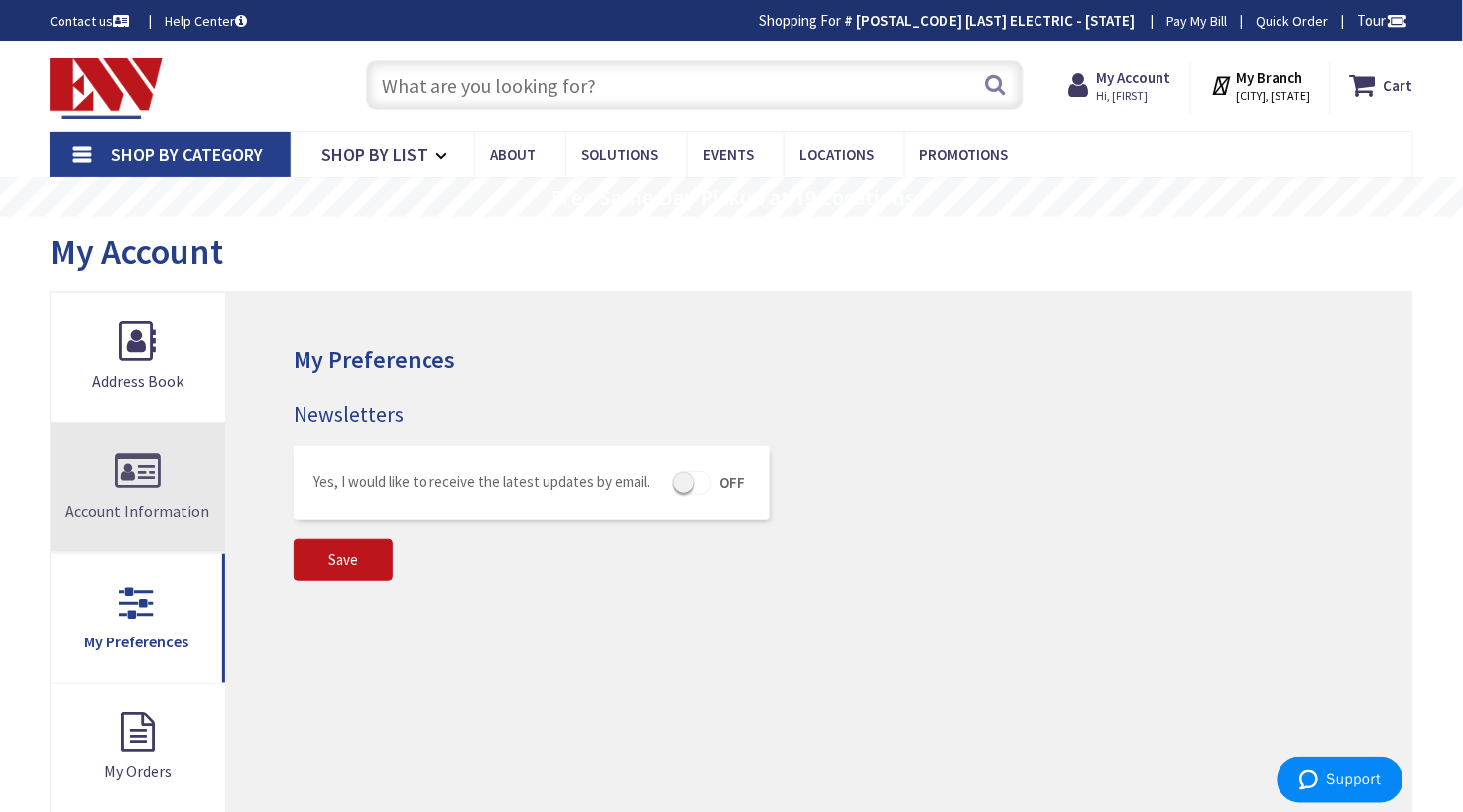 click on "Account Information" at bounding box center (138, 488) 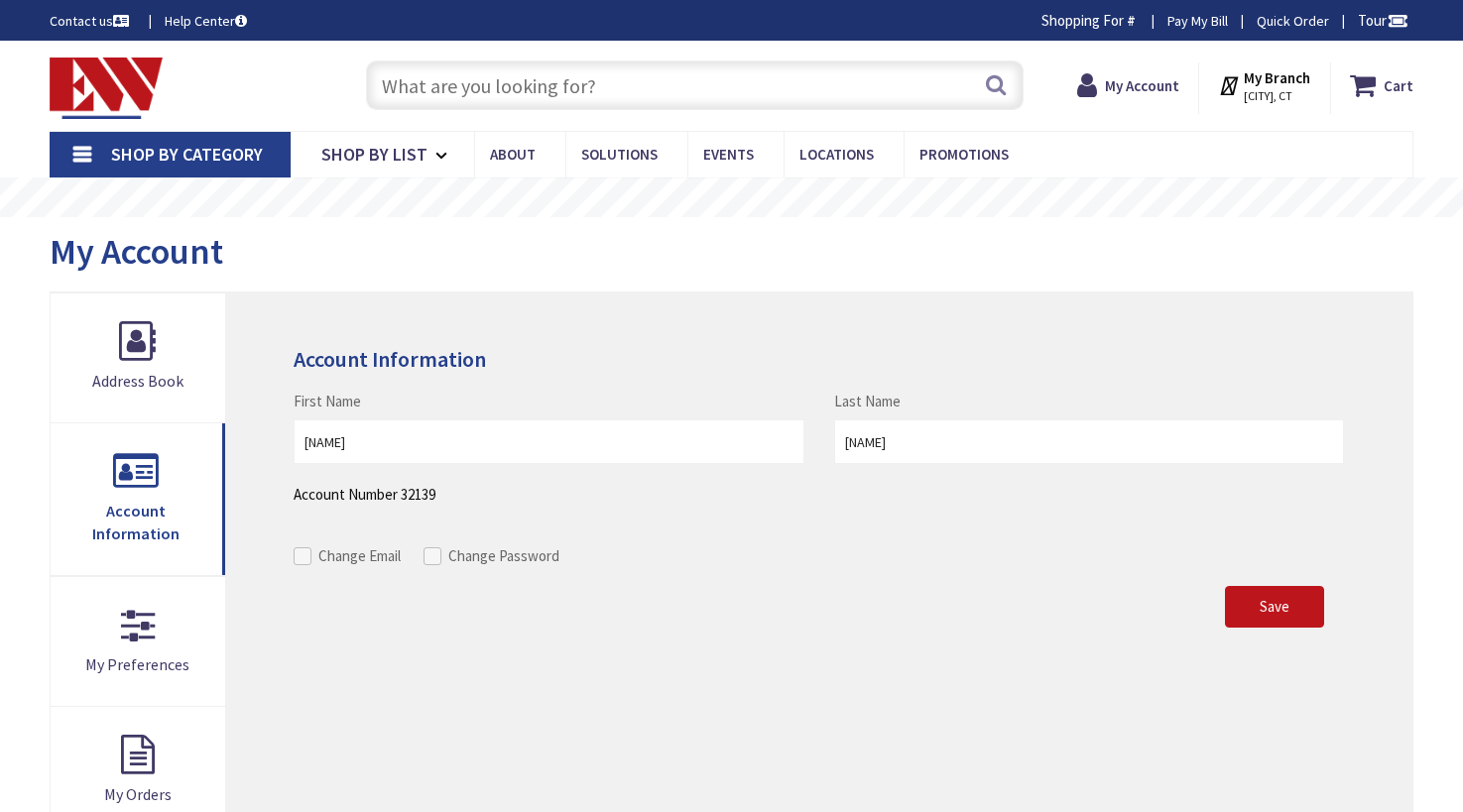 scroll, scrollTop: 0, scrollLeft: 0, axis: both 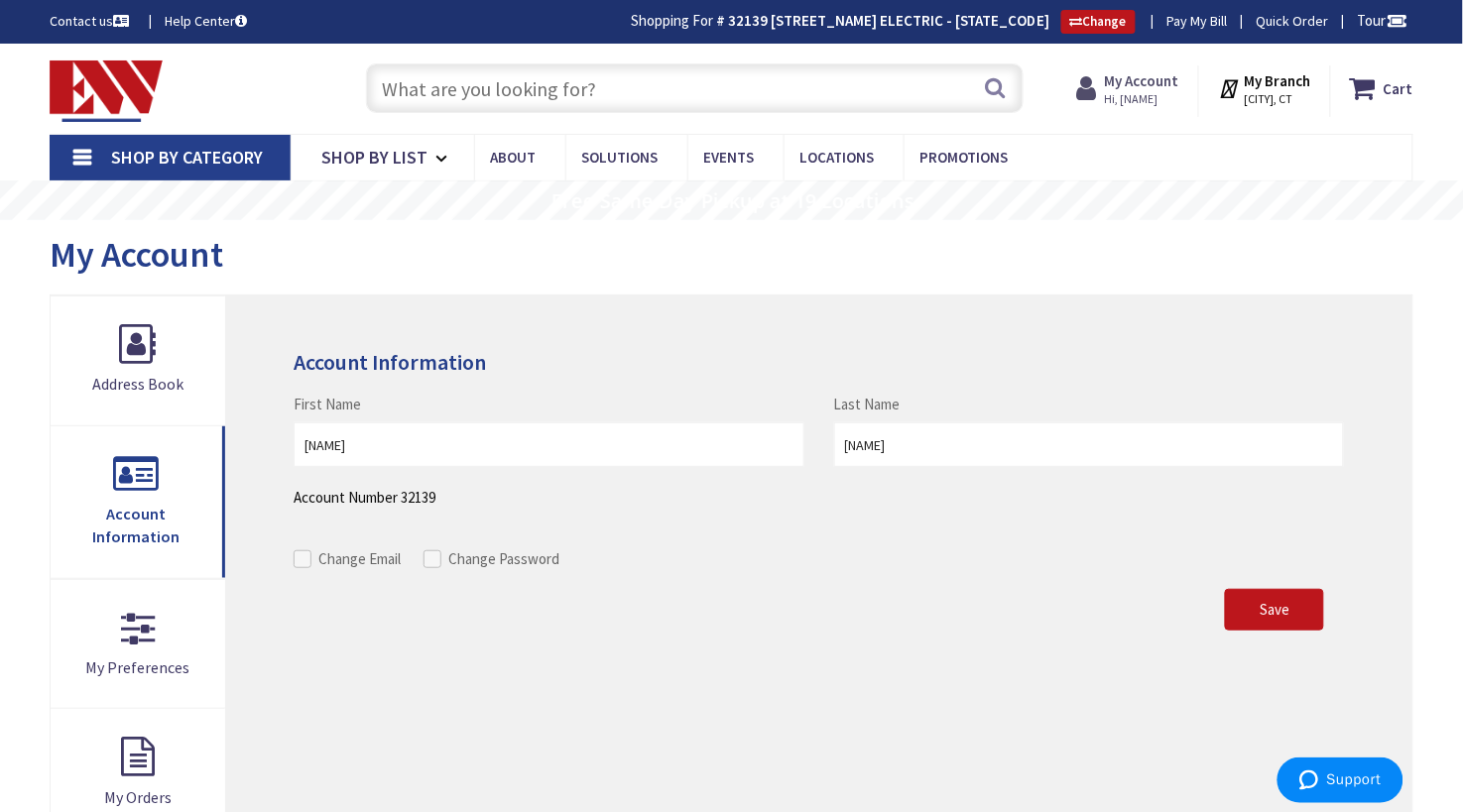 click on "My Account" at bounding box center [1142, 80] 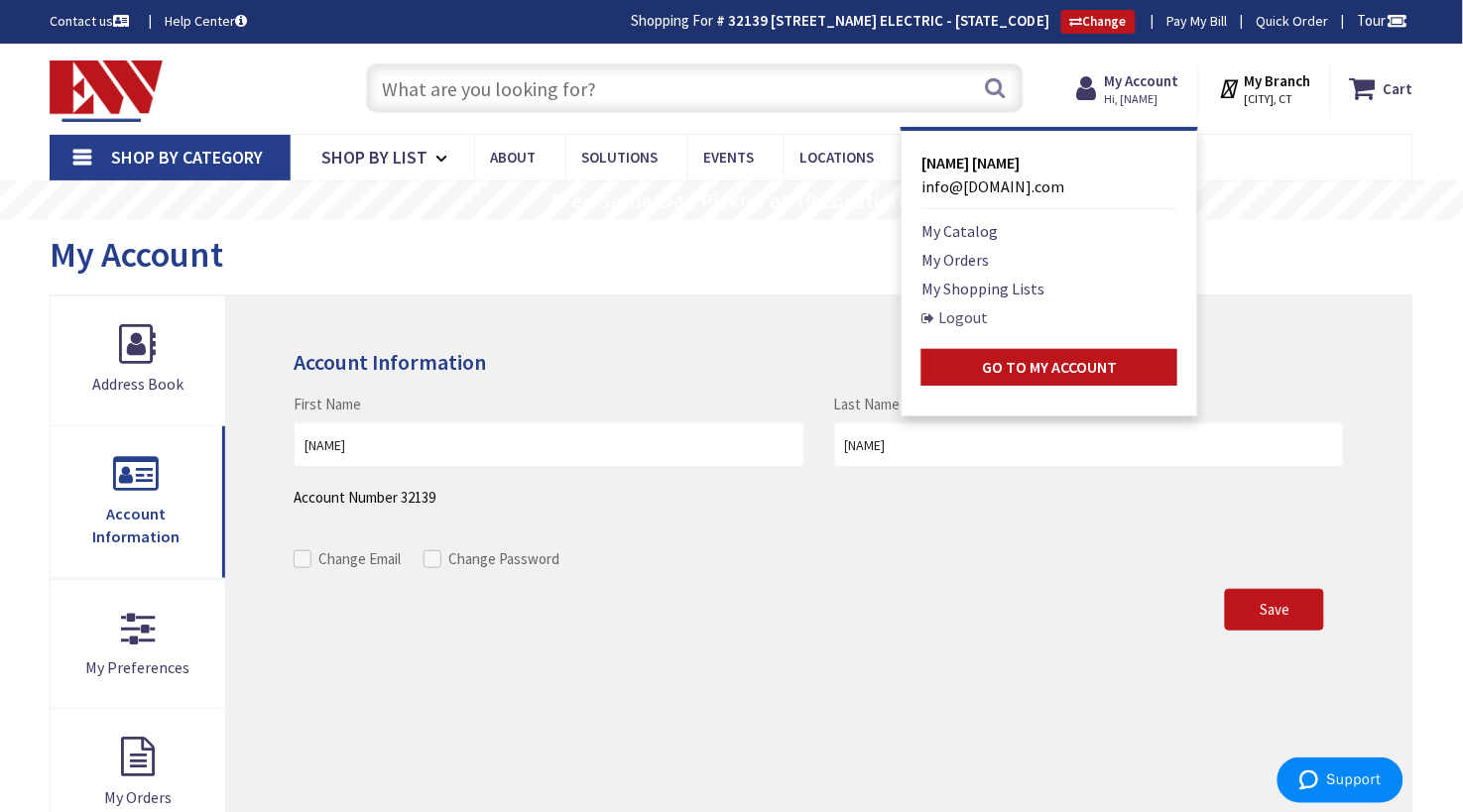 click on "Logout" at bounding box center (954, 317) 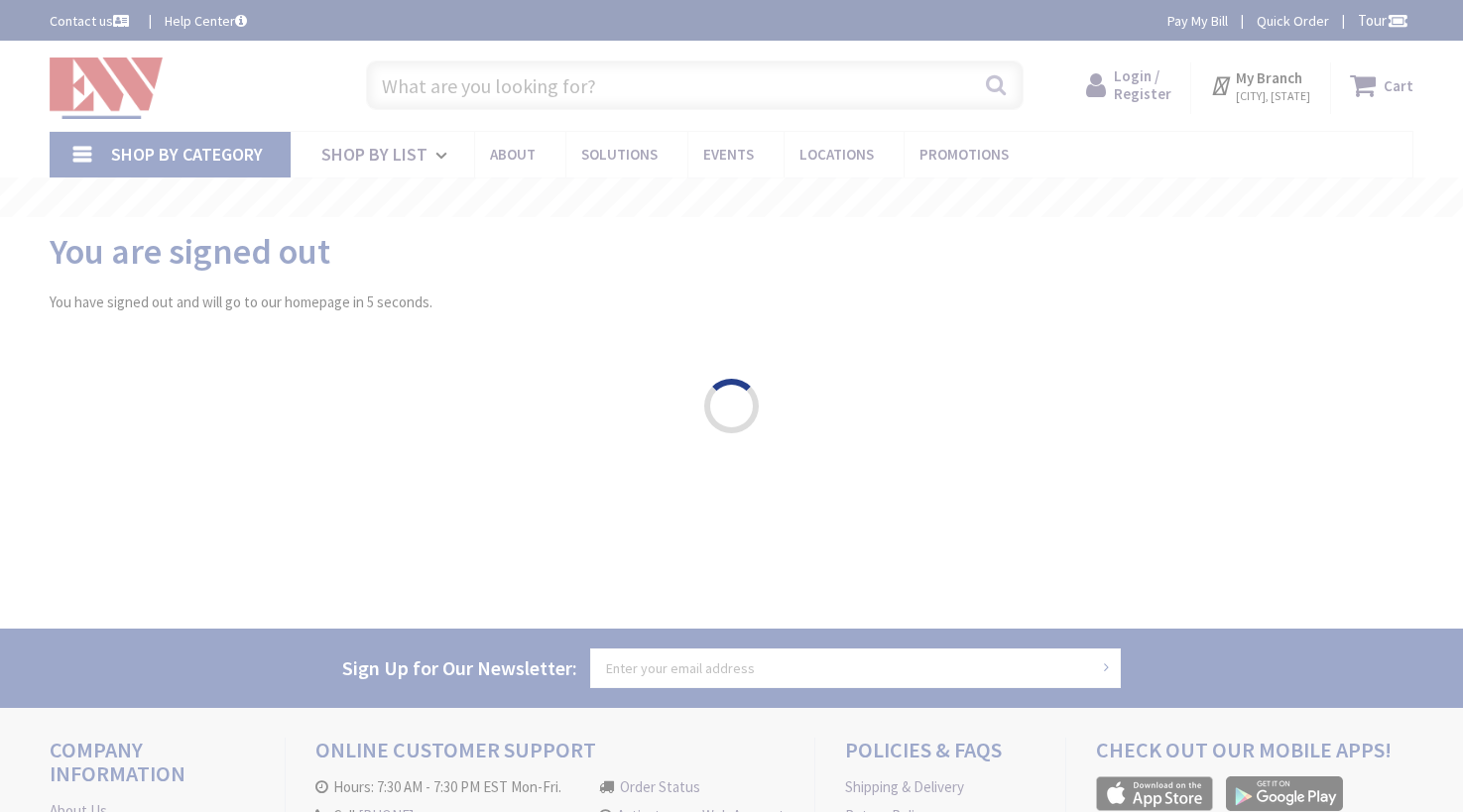 scroll, scrollTop: 0, scrollLeft: 0, axis: both 